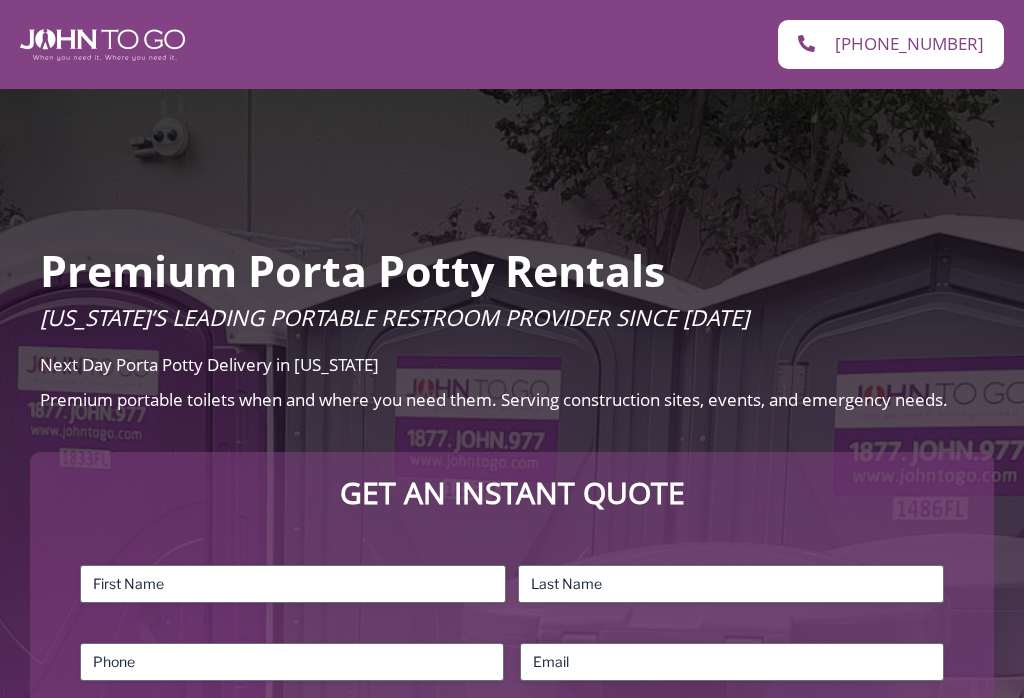 scroll, scrollTop: 0, scrollLeft: 0, axis: both 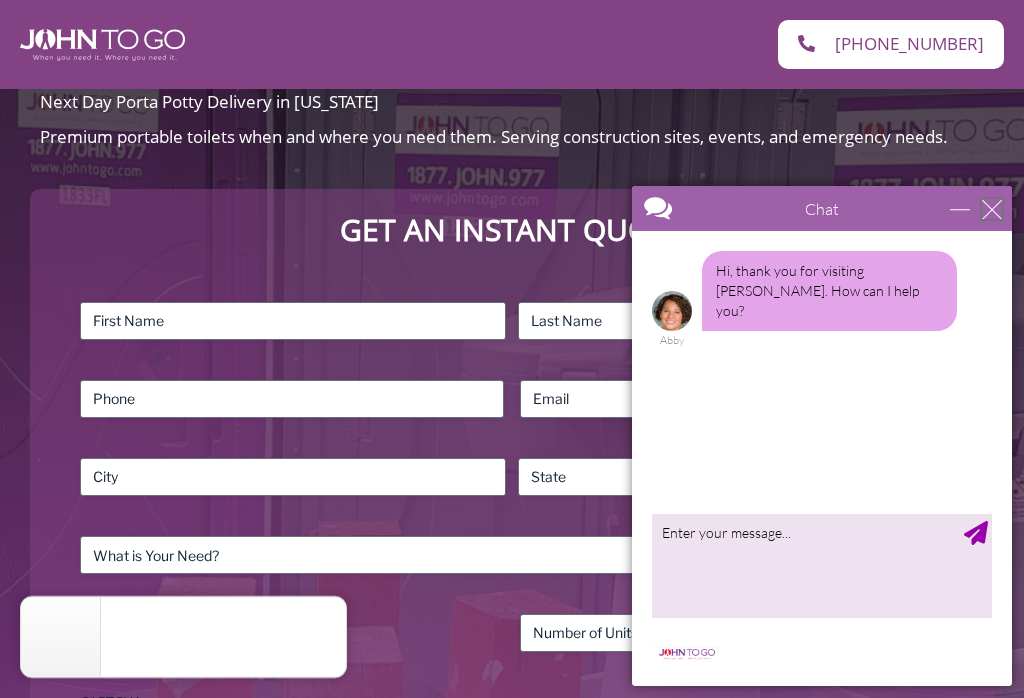 click at bounding box center (992, 209) 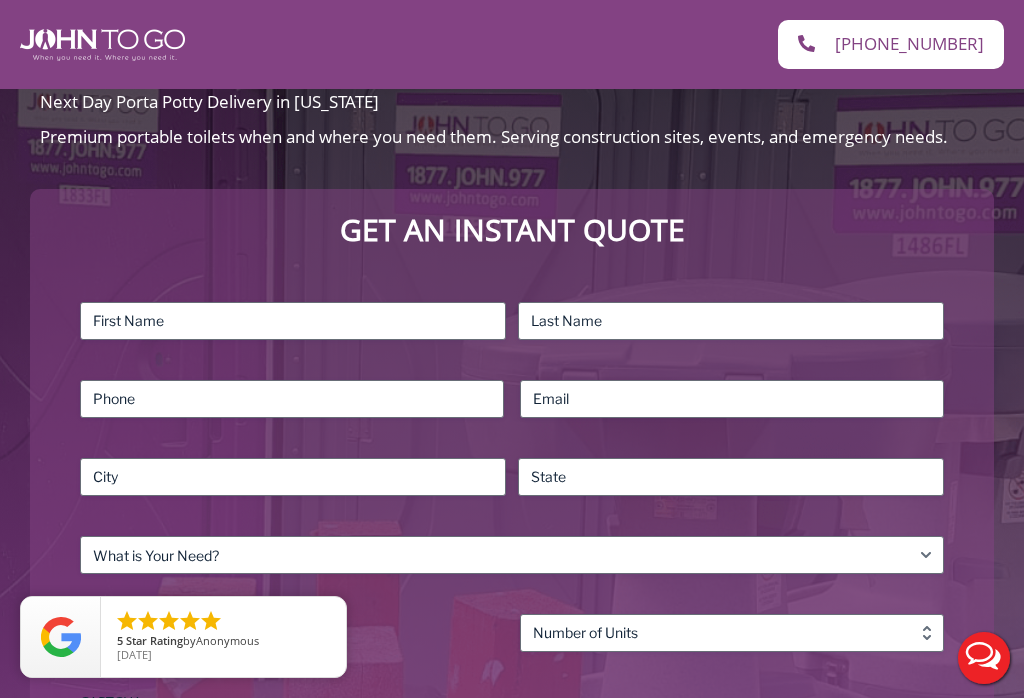 scroll, scrollTop: 0, scrollLeft: 0, axis: both 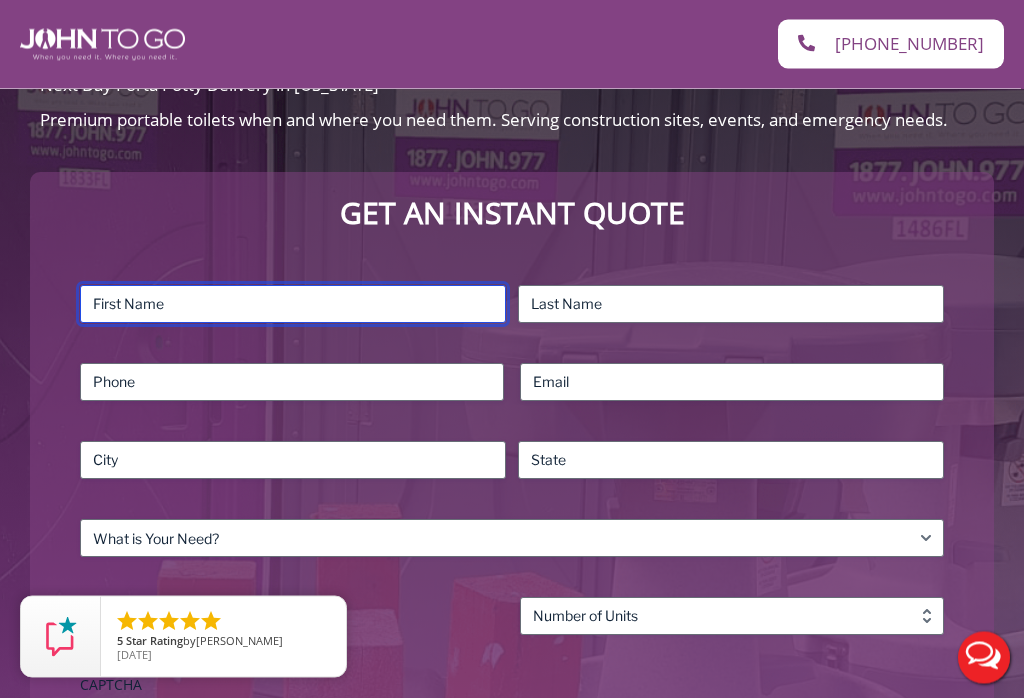 click on "First" at bounding box center [293, 305] 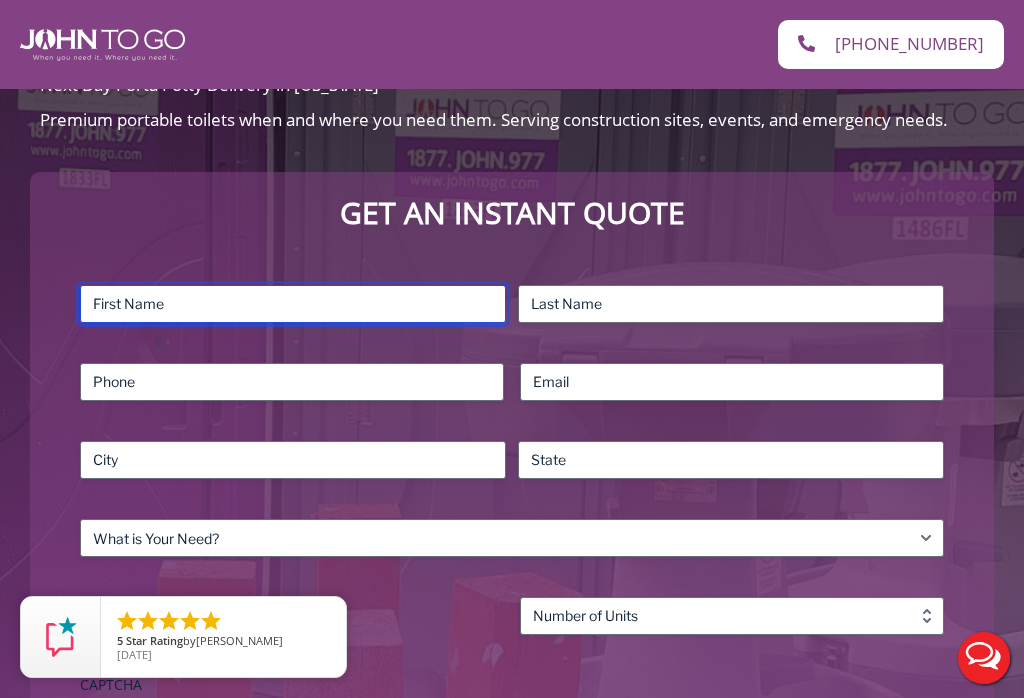 scroll, scrollTop: 279, scrollLeft: 0, axis: vertical 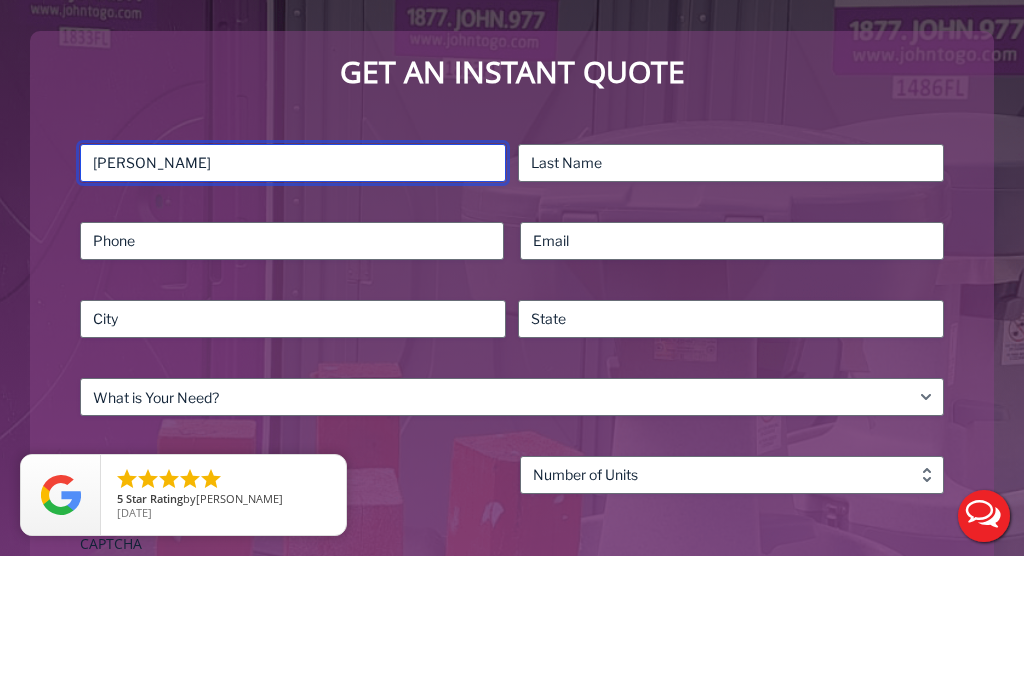 type on "Bobbie" 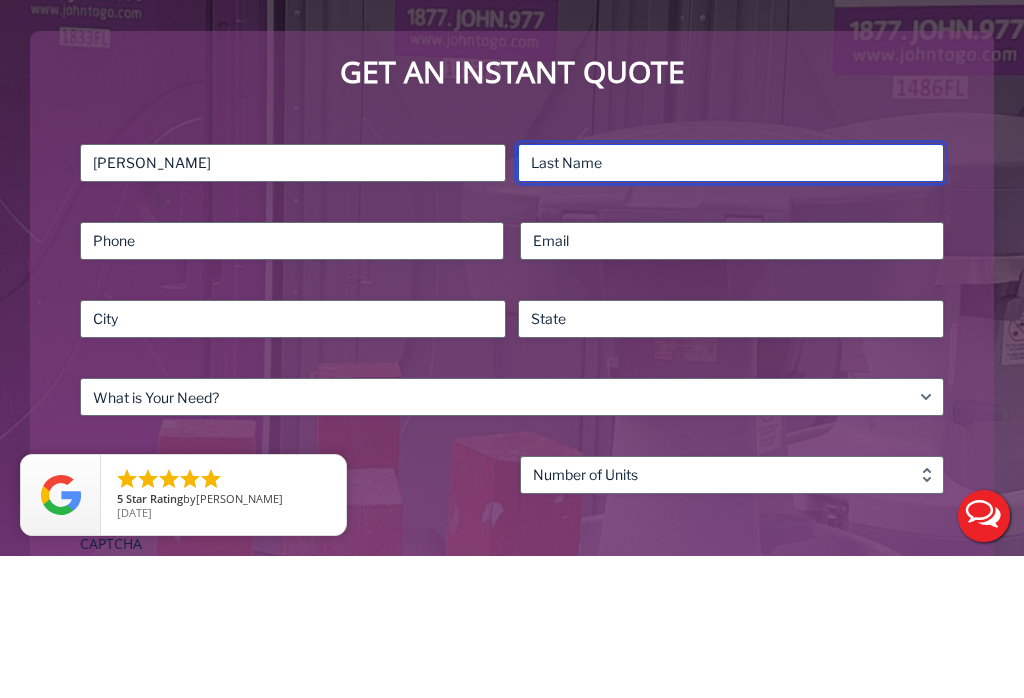 click on "Last" at bounding box center [731, 305] 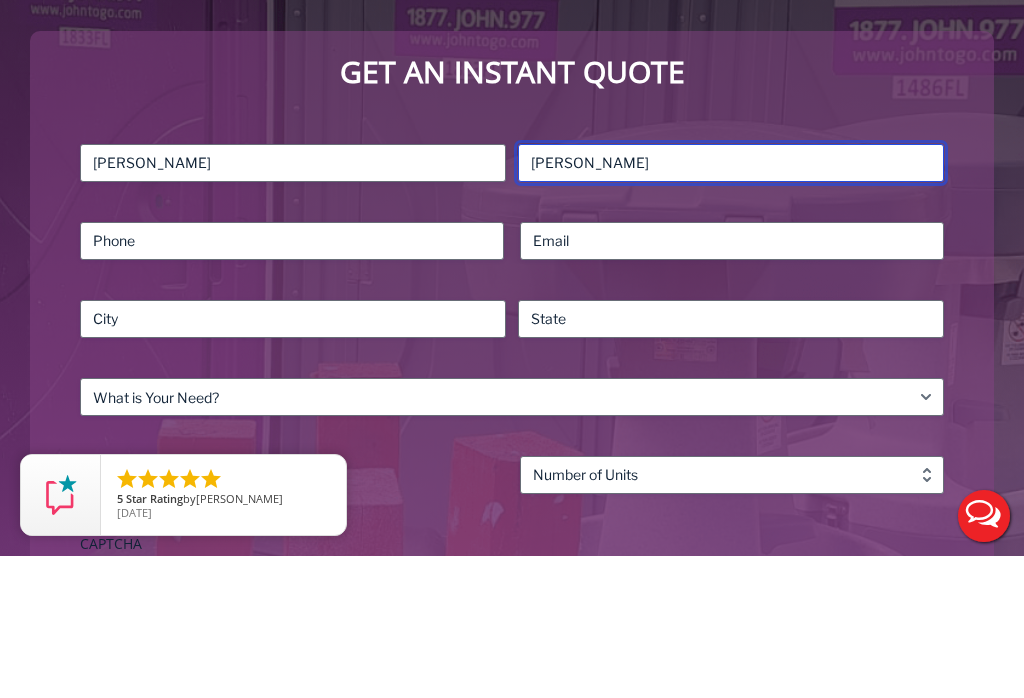 type on "Mckenney" 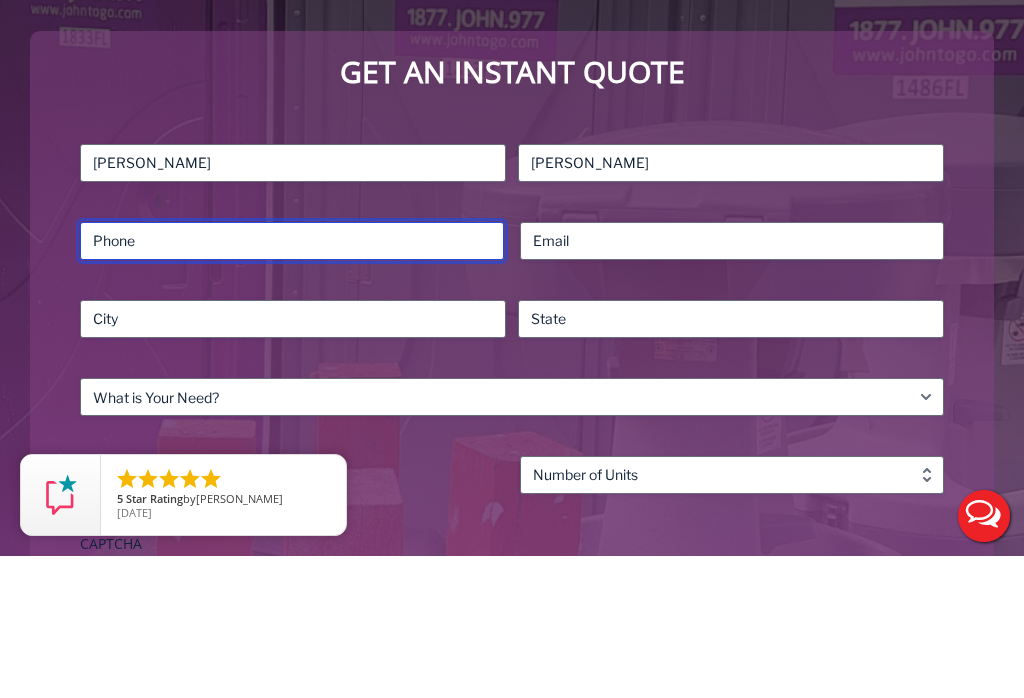 click on "Phone (Required)" at bounding box center (292, 383) 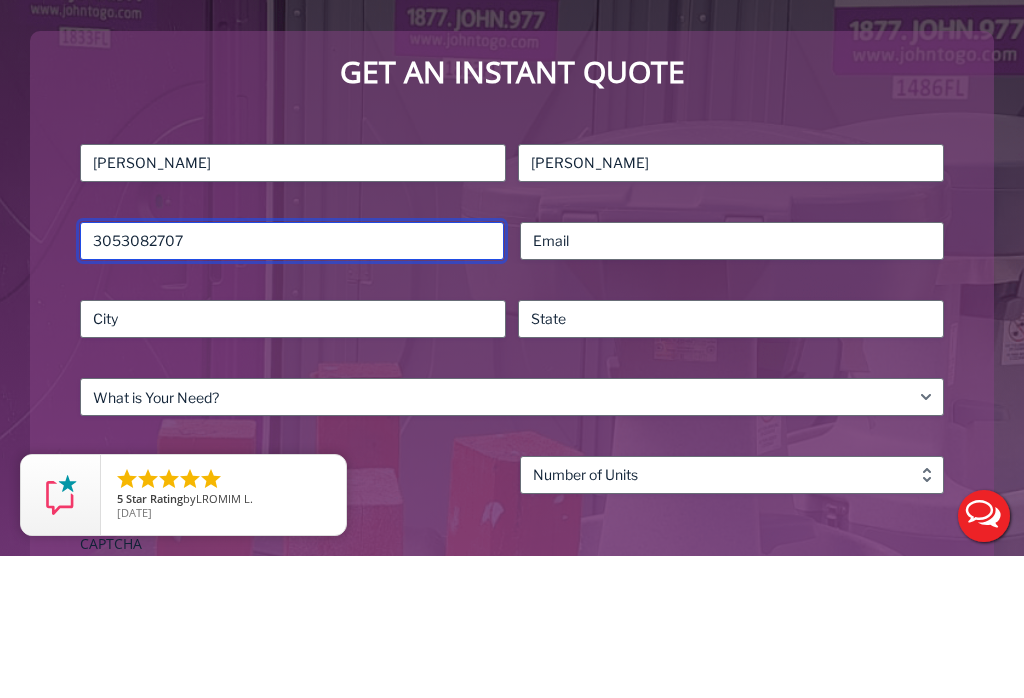 type on "3053082707" 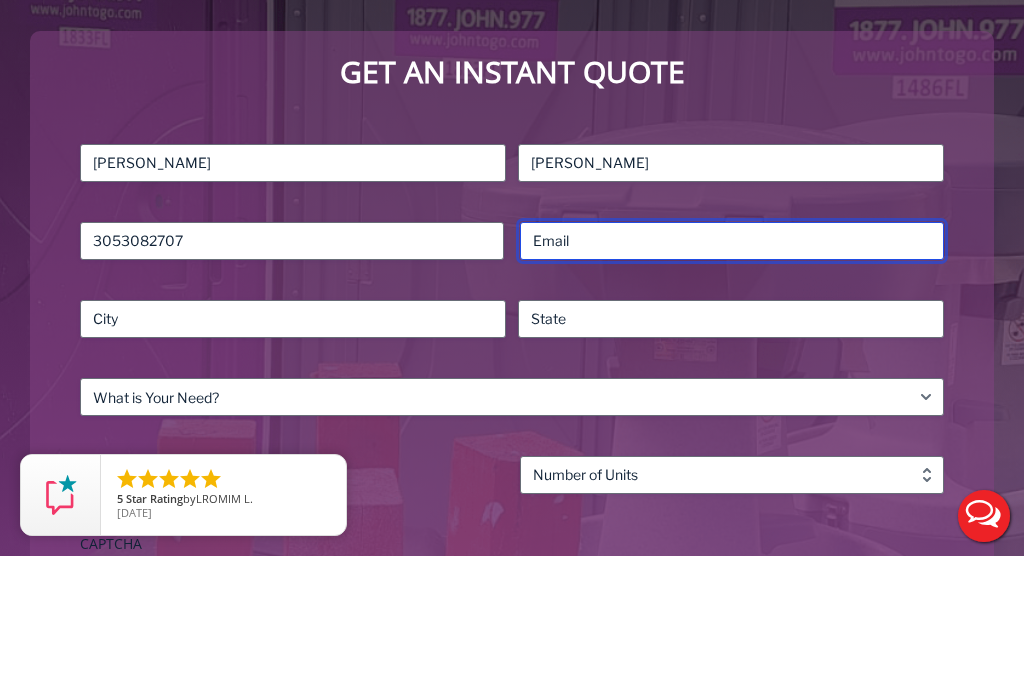 click on "Email (Required)" at bounding box center [732, 383] 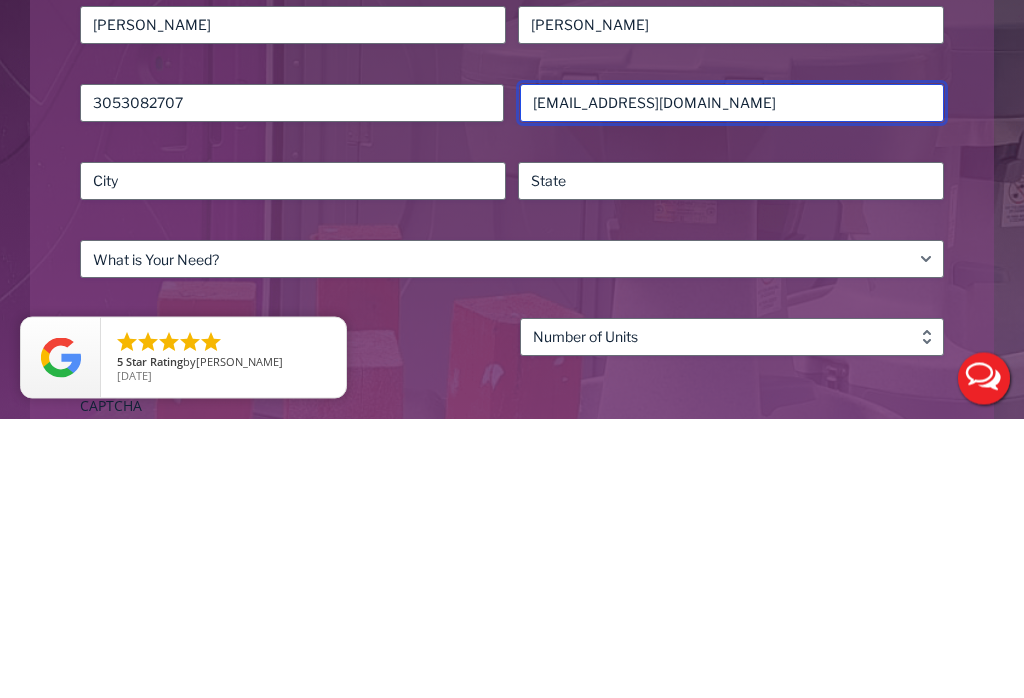 type on "bjmckenney68@gmail.com" 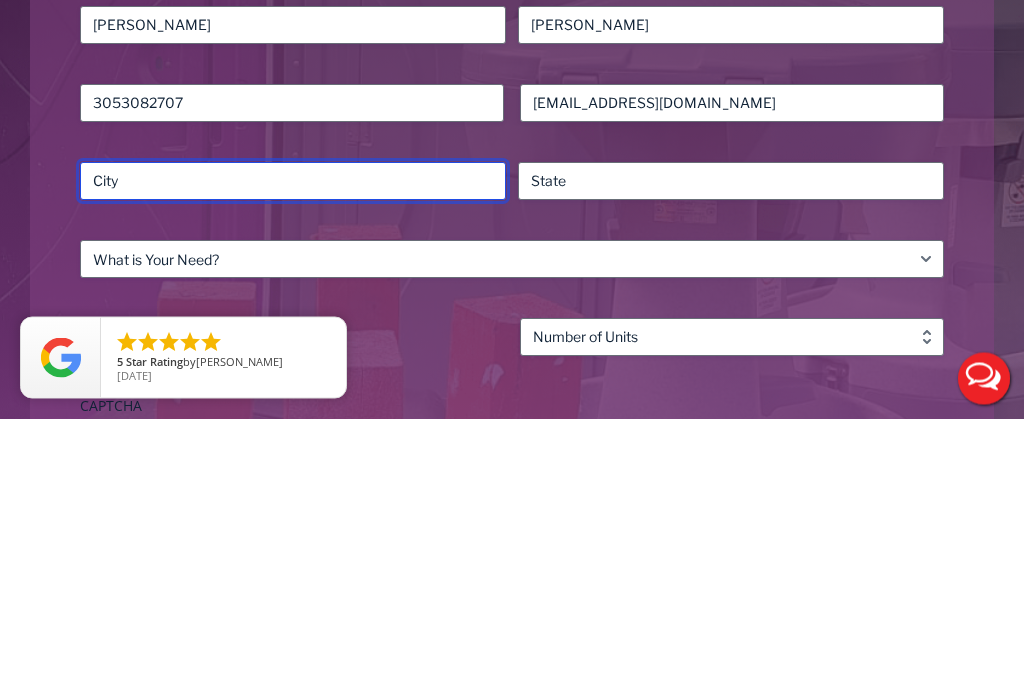 click on "City" at bounding box center (293, 461) 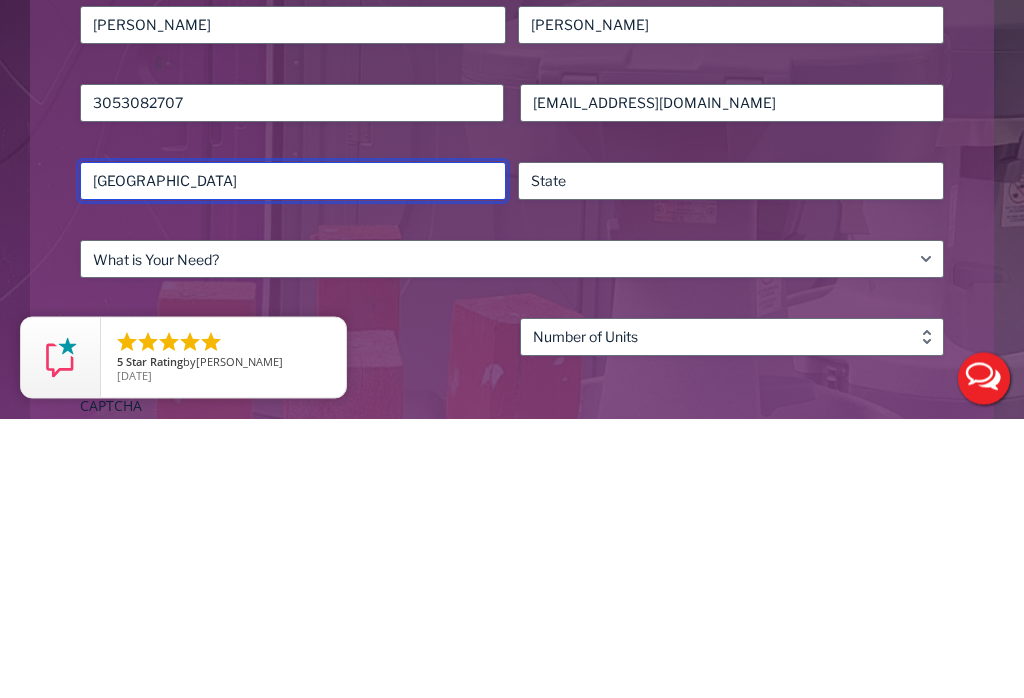 type on "Miami" 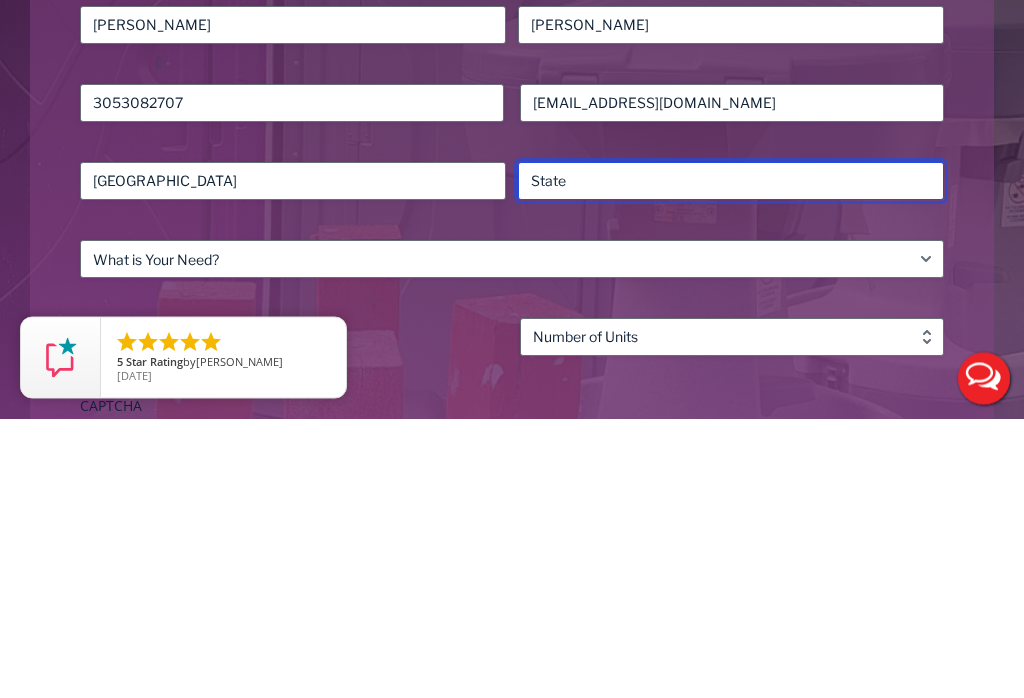 click on "State / Province / Region" at bounding box center [731, 461] 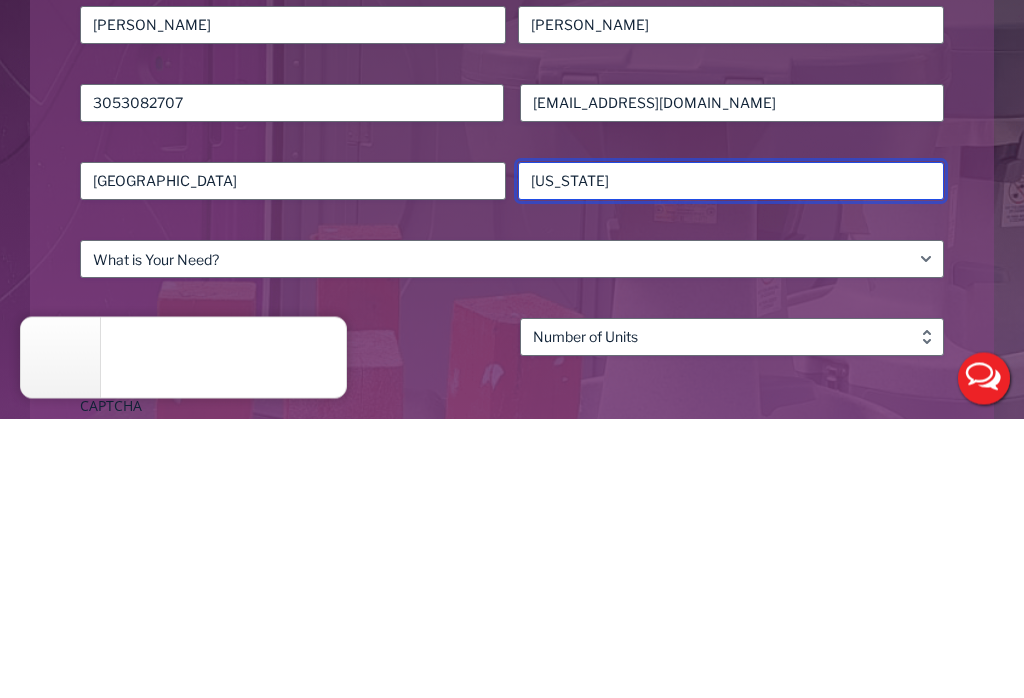 type on "Florida" 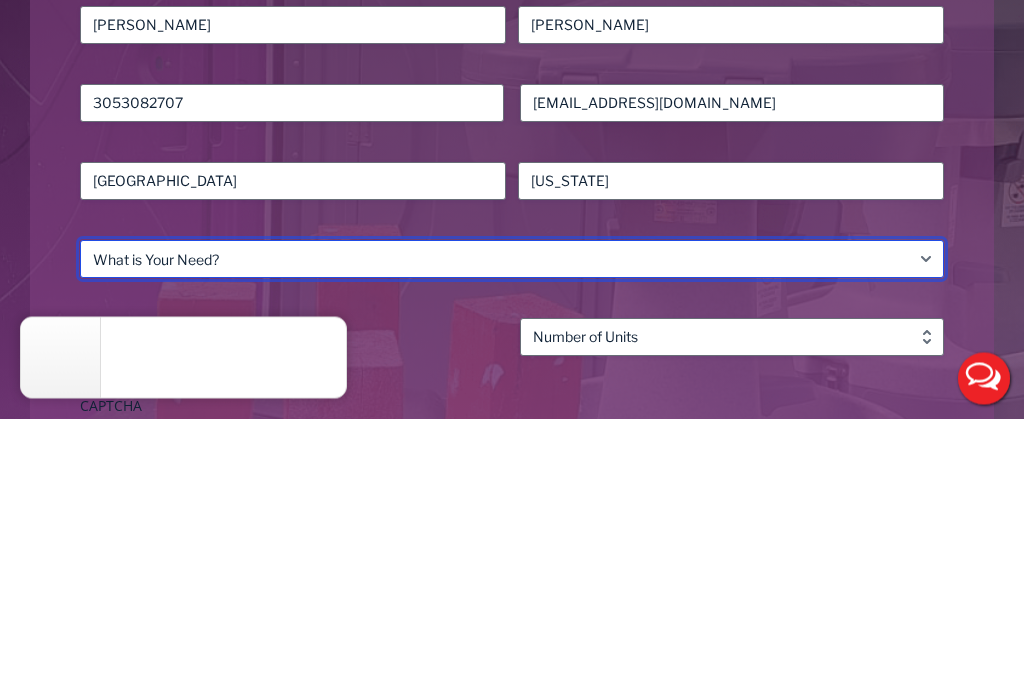 click on "What is Your Need? Business Residential Government Event" at bounding box center [512, 539] 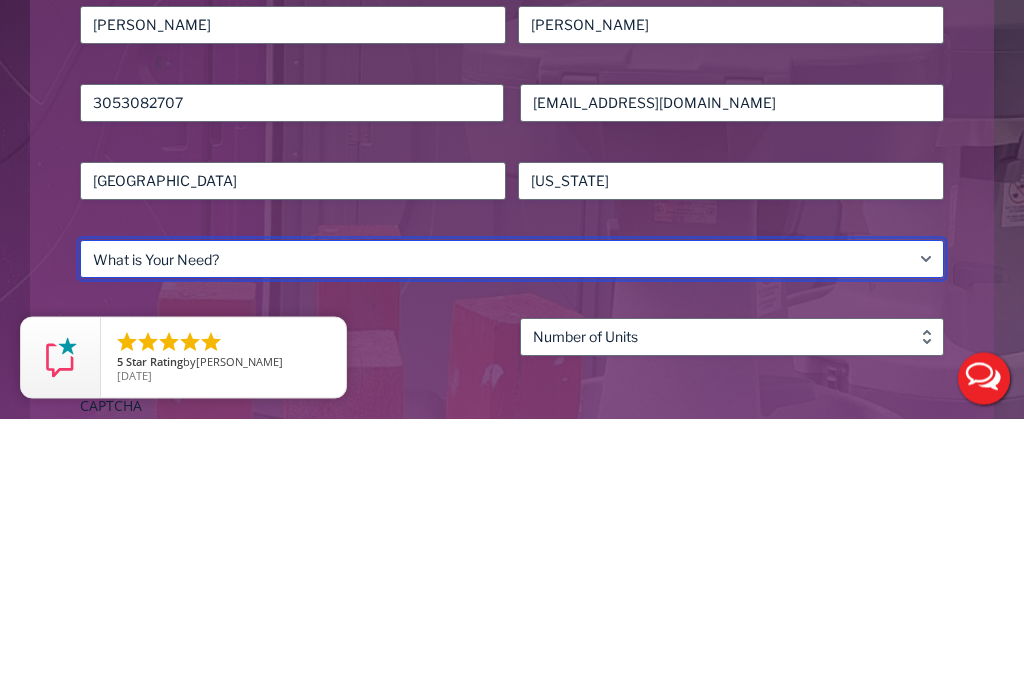 scroll, scrollTop: 559, scrollLeft: 0, axis: vertical 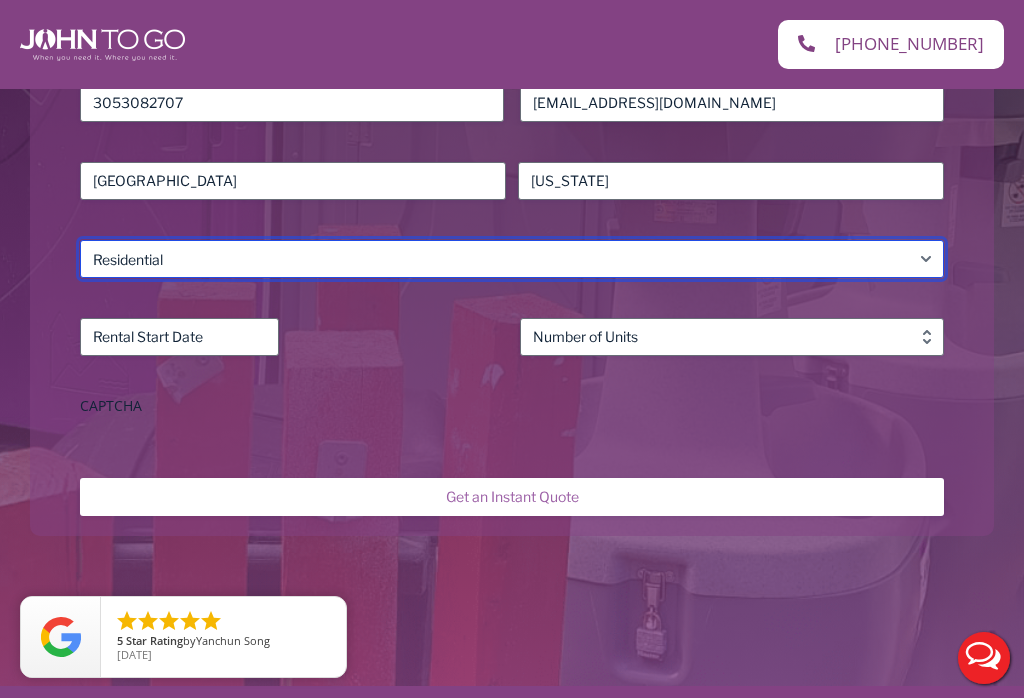 click on "What is Your Need? Business Residential Government Event" at bounding box center [512, 259] 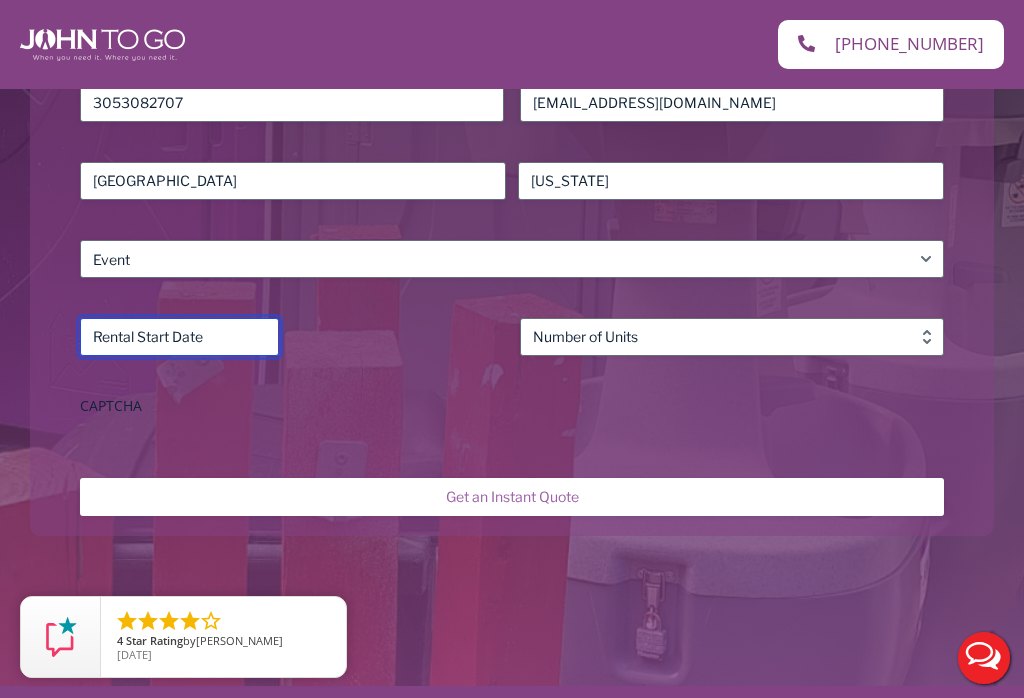 click on "Rental Start Date (Required)" at bounding box center [179, 337] 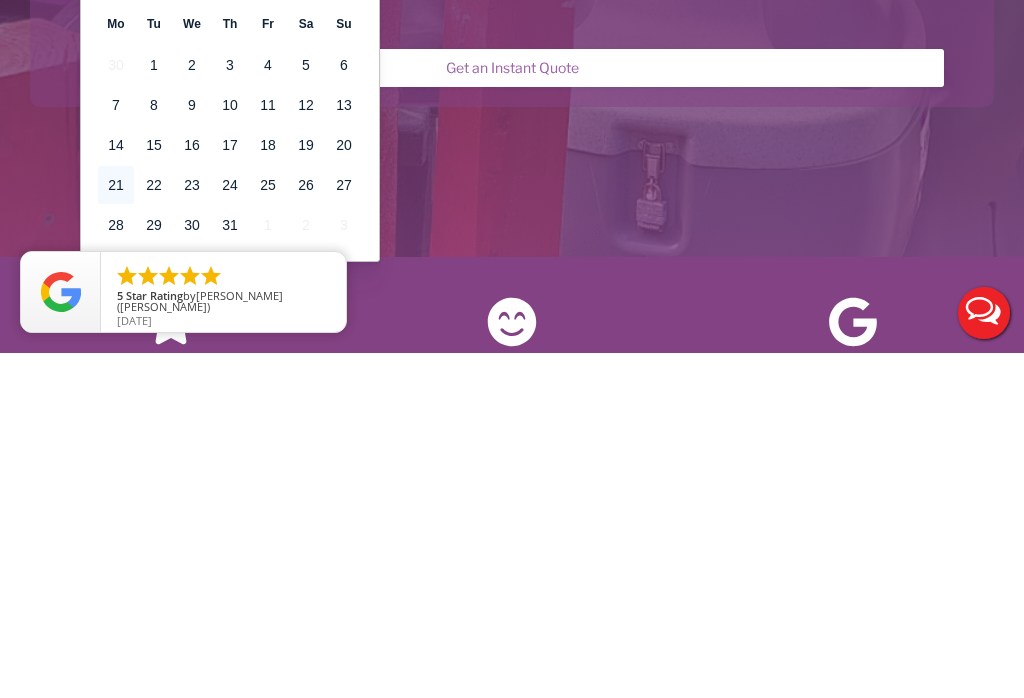 scroll, scrollTop: 663, scrollLeft: 0, axis: vertical 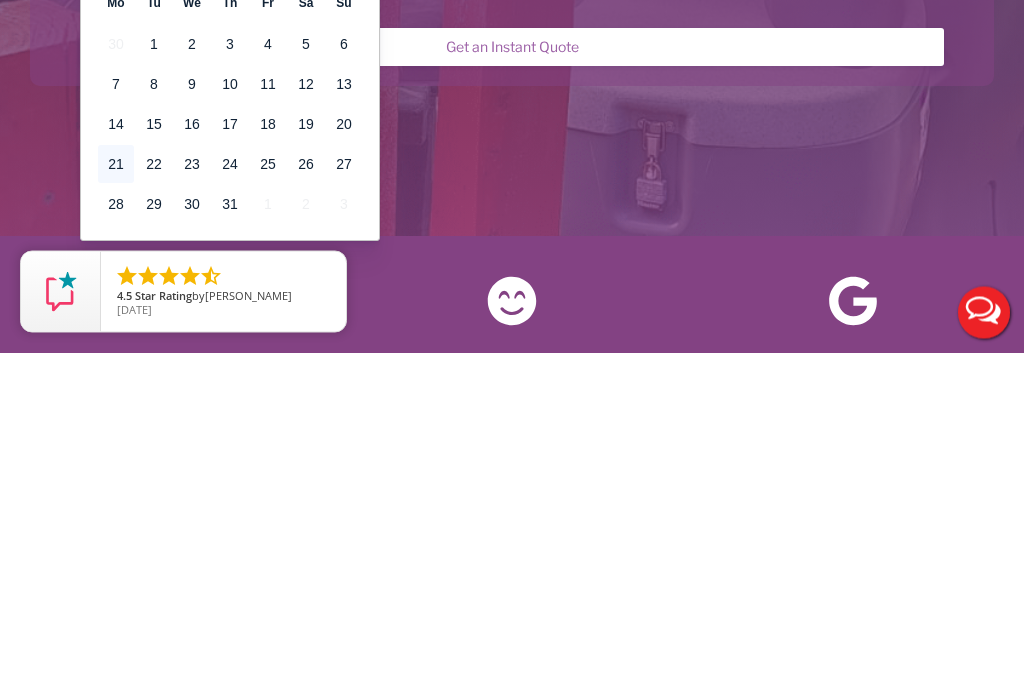 click on "27" at bounding box center [344, 510] 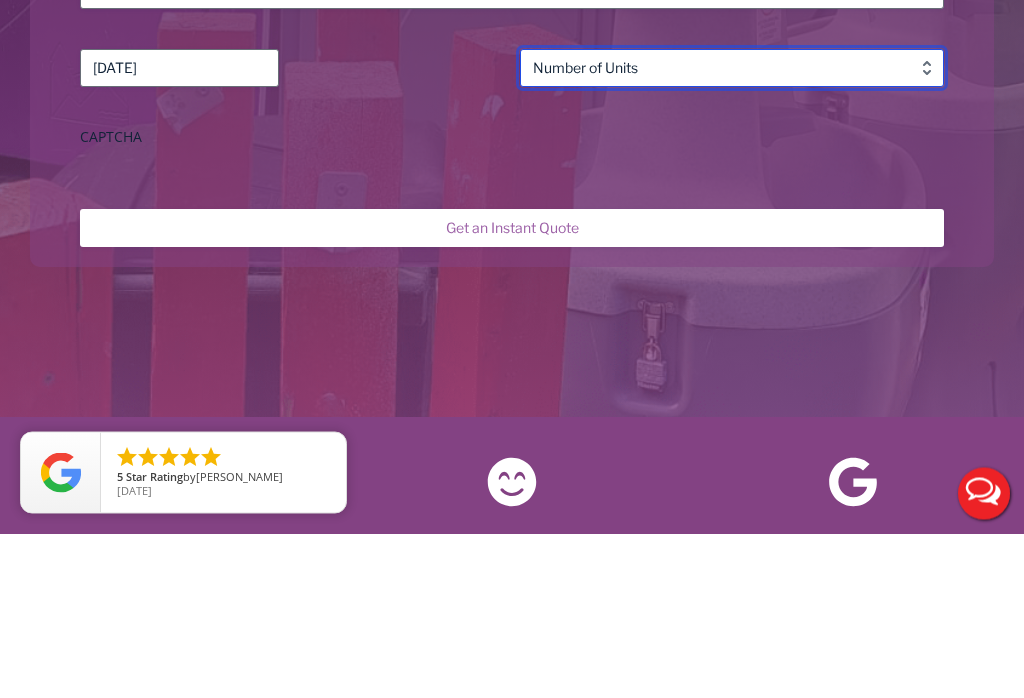 click on "Number (Required)" at bounding box center [732, 233] 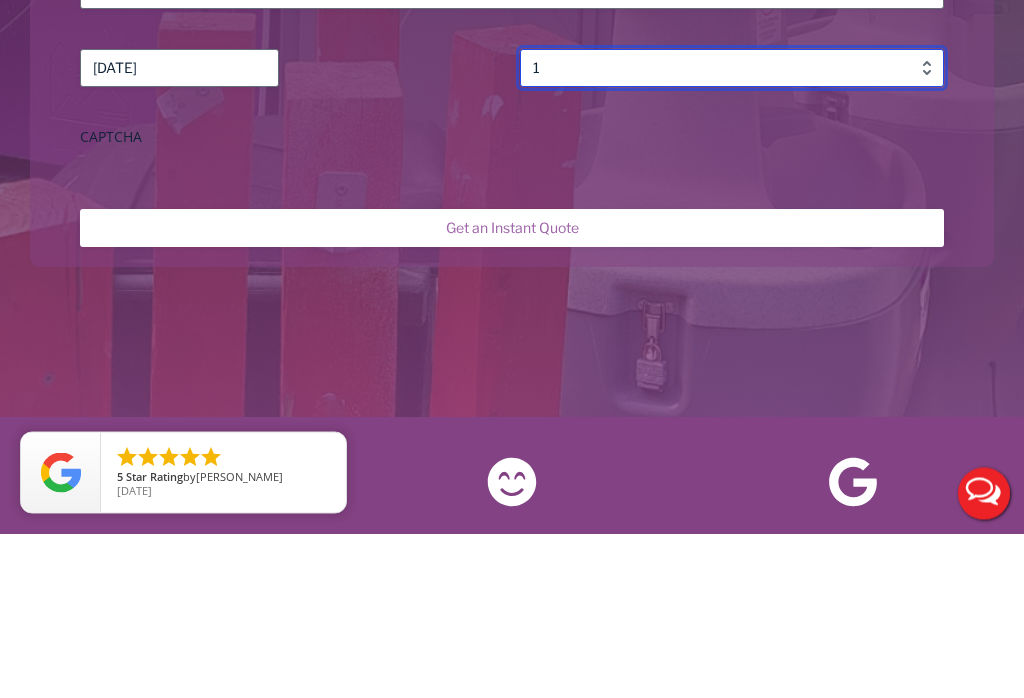 type on "1" 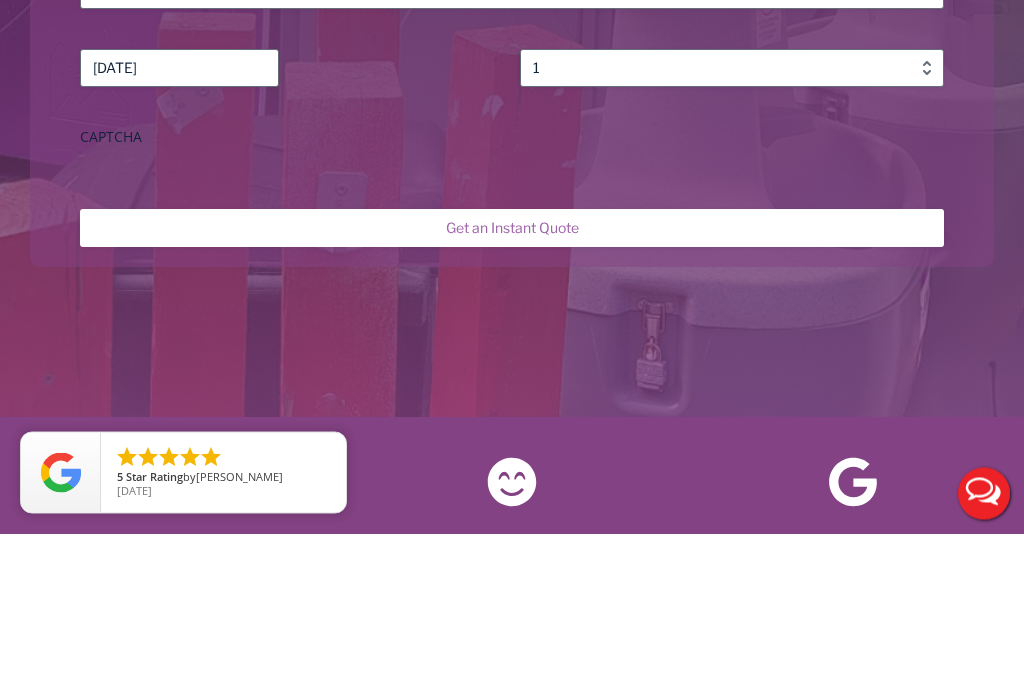 click on "Get an Instant Quote" at bounding box center (512, 393) 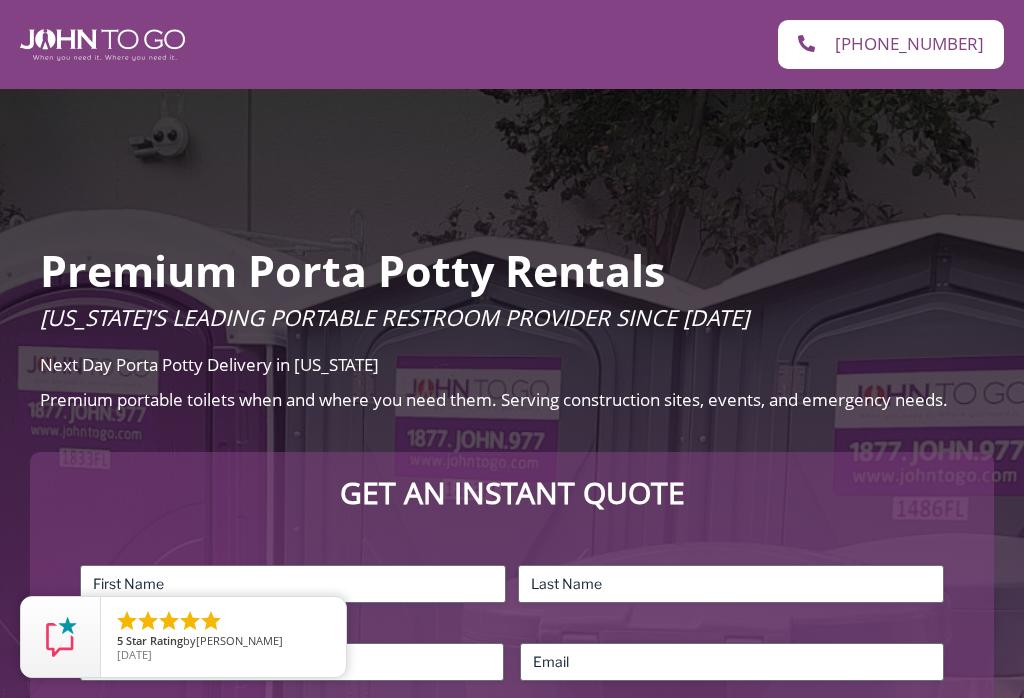 scroll, scrollTop: 0, scrollLeft: 0, axis: both 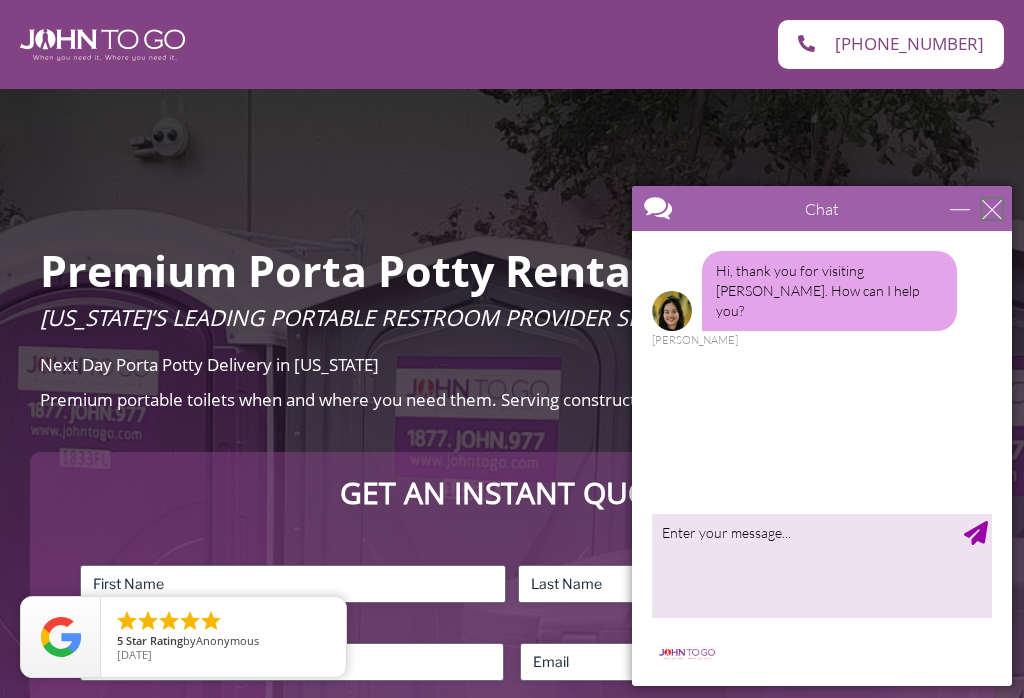 click at bounding box center [992, 209] 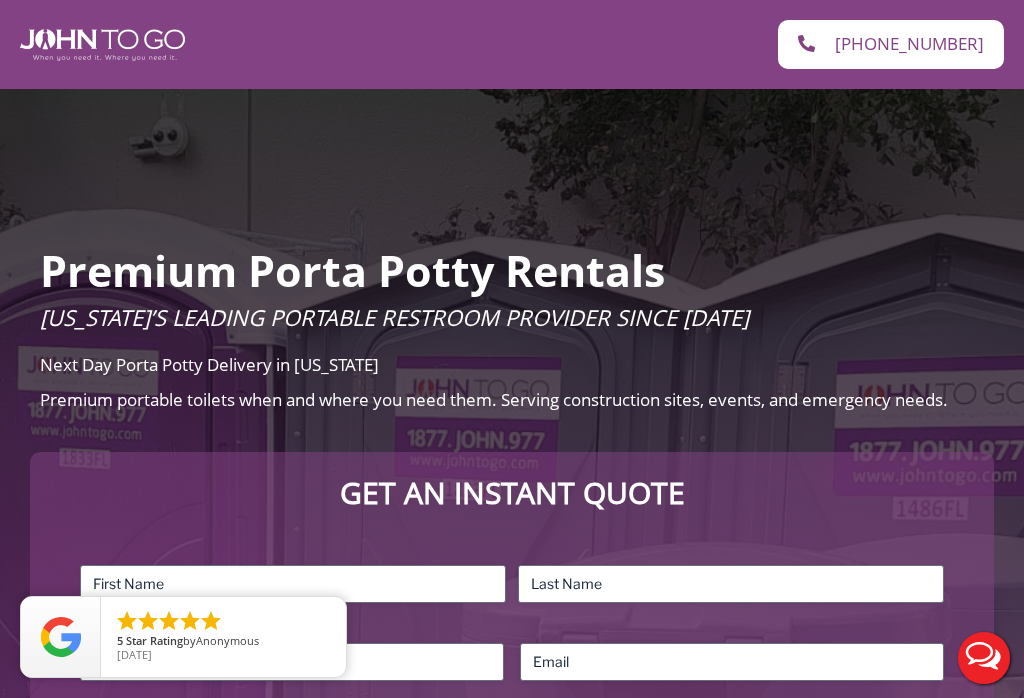 scroll, scrollTop: 0, scrollLeft: 0, axis: both 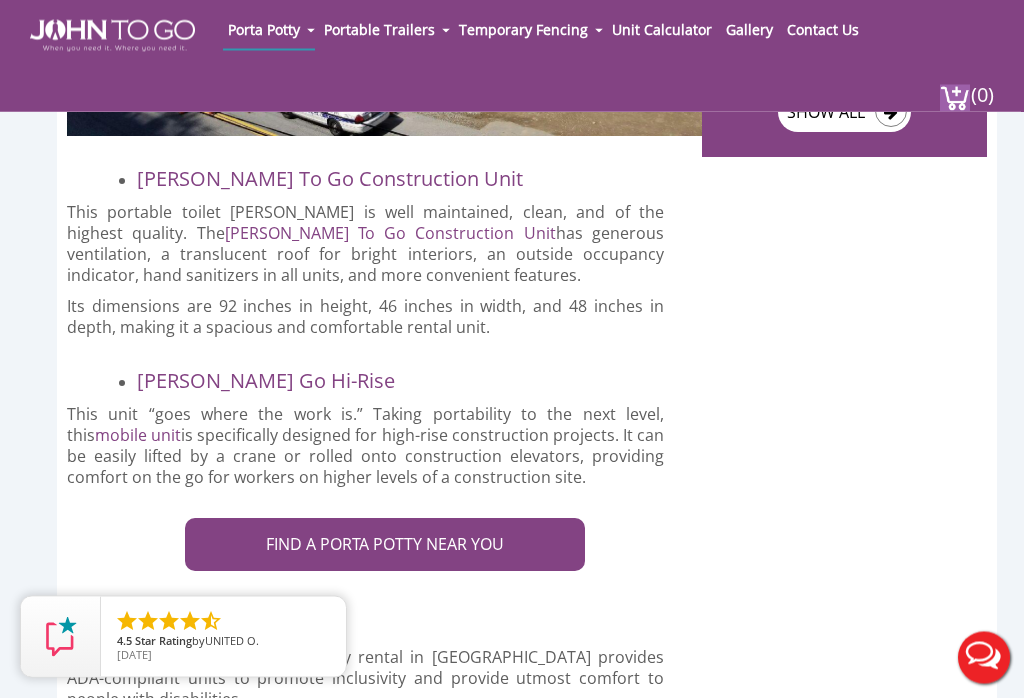 click on "FIND A PORTA POTTY NEAR YOU" at bounding box center [385, 545] 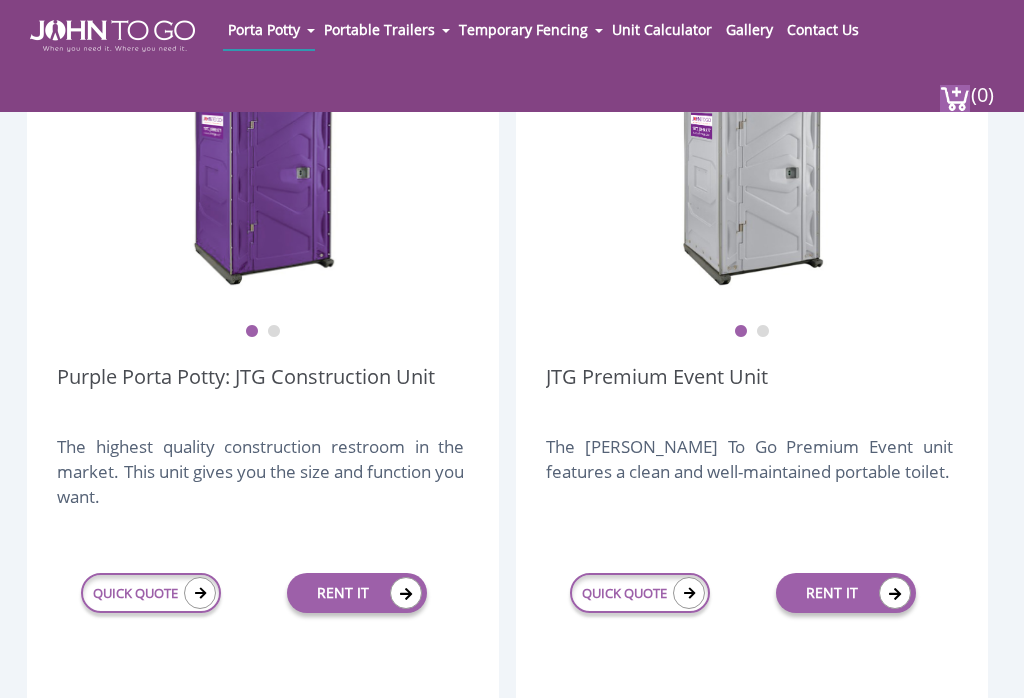scroll, scrollTop: 649, scrollLeft: 0, axis: vertical 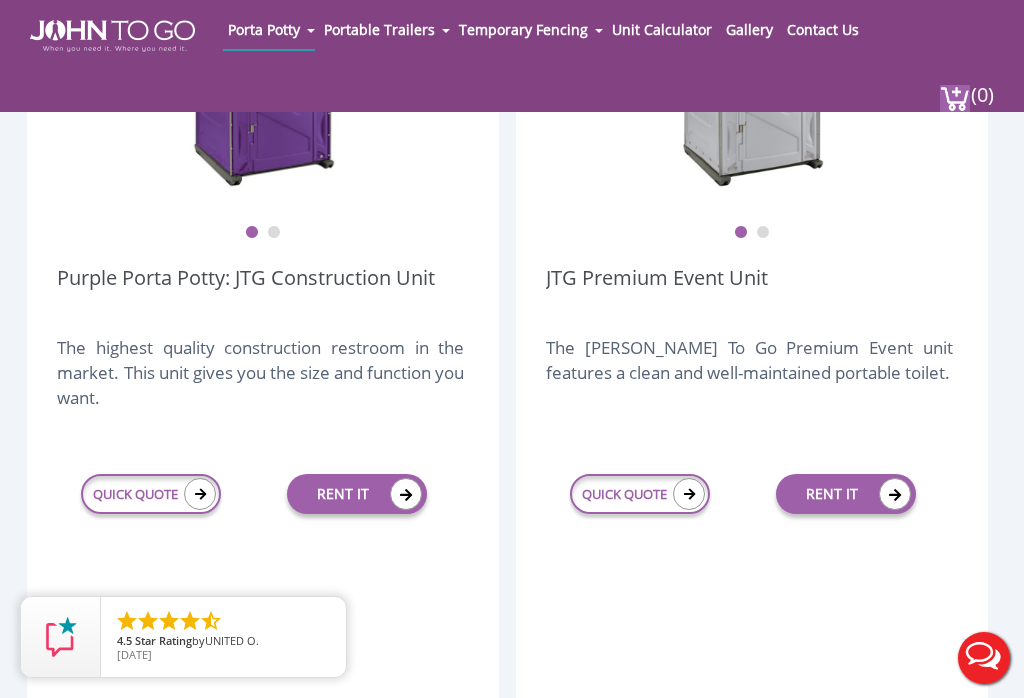 click at bounding box center (689, 494) 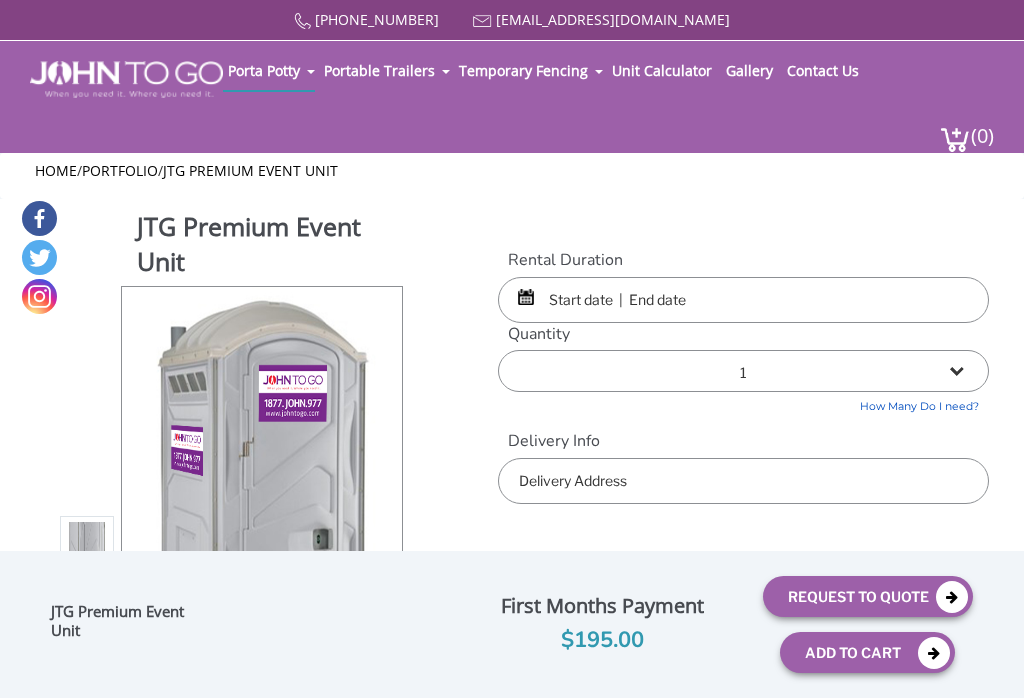 scroll, scrollTop: 0, scrollLeft: 0, axis: both 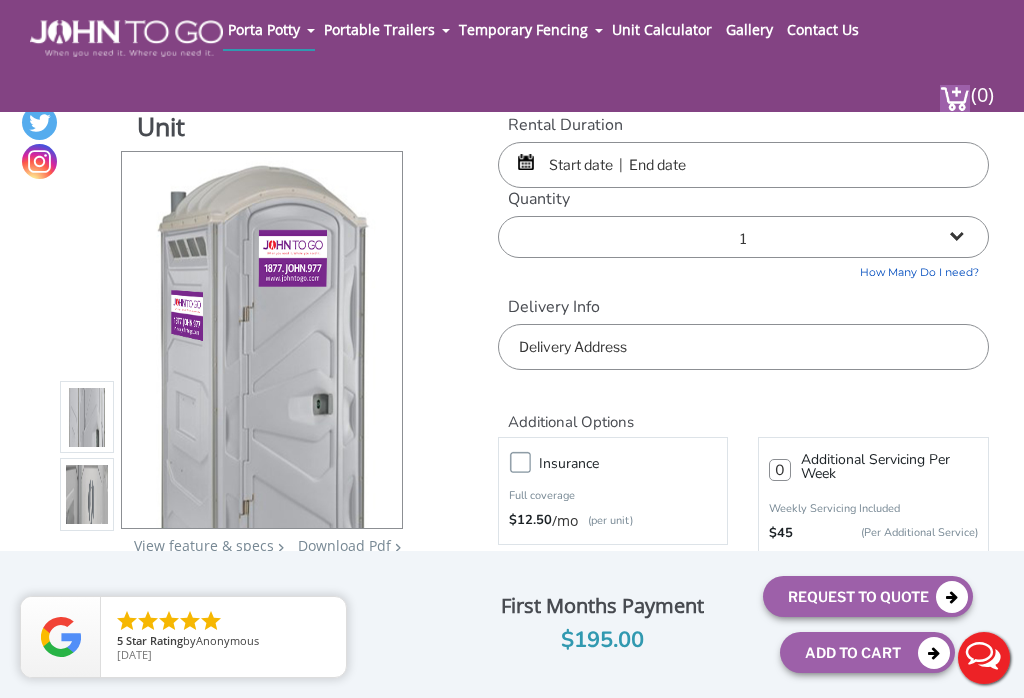 click at bounding box center (86, 423) 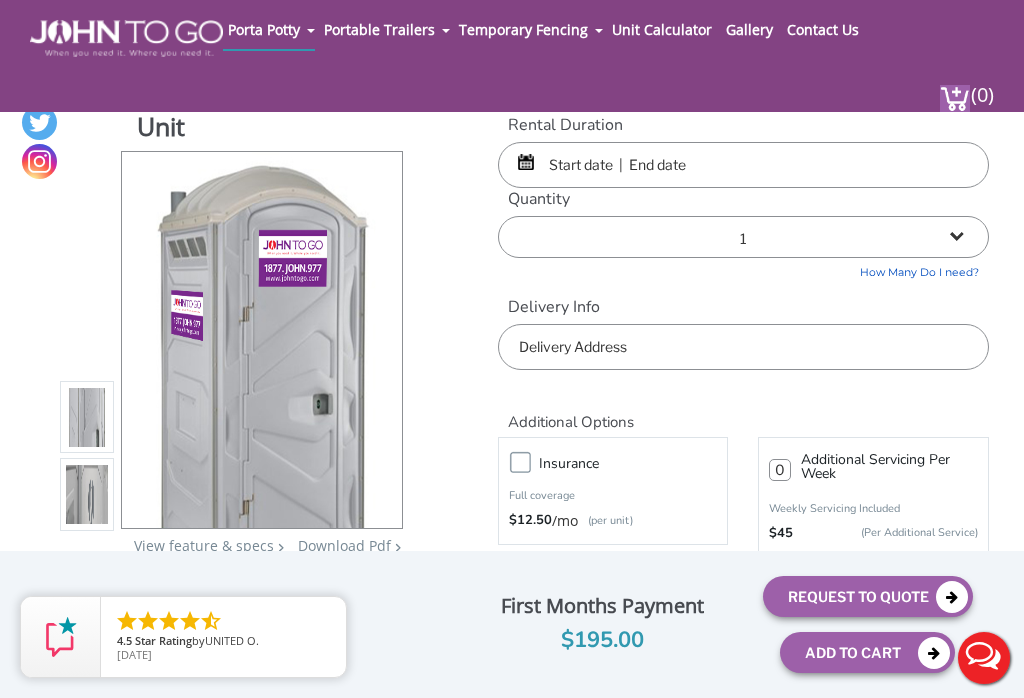 click at bounding box center [86, 423] 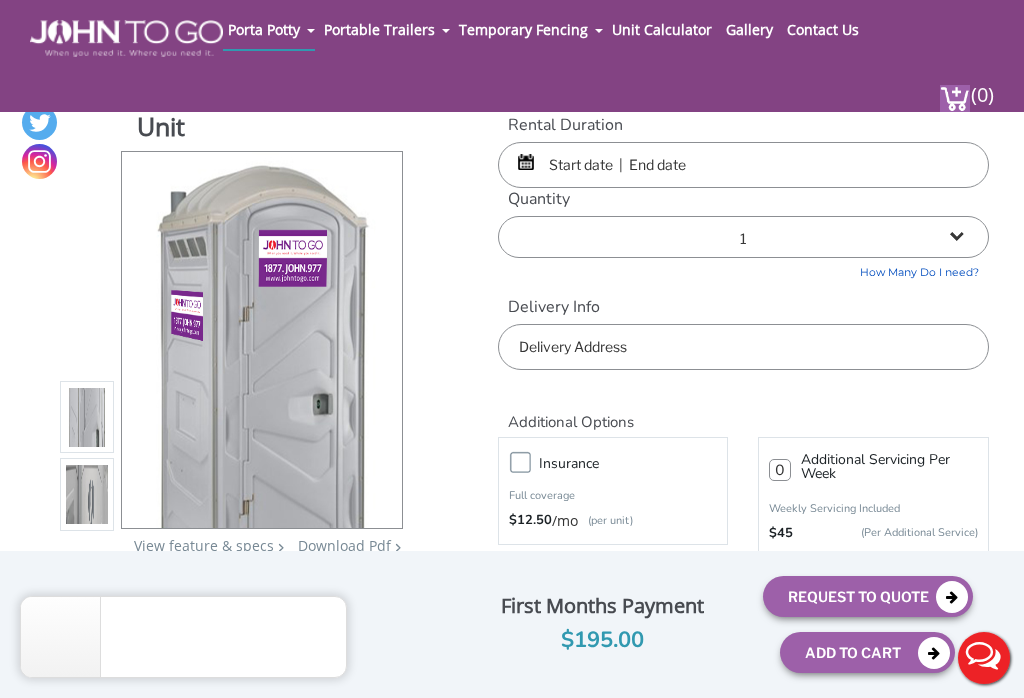 click at bounding box center (86, 500) 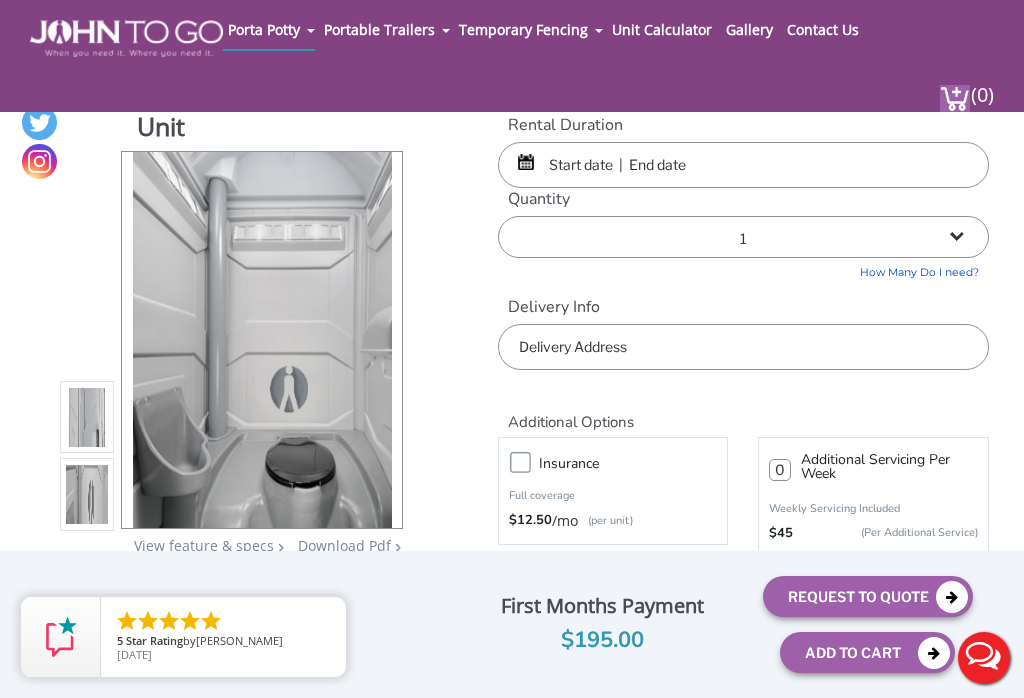 click at bounding box center (86, 423) 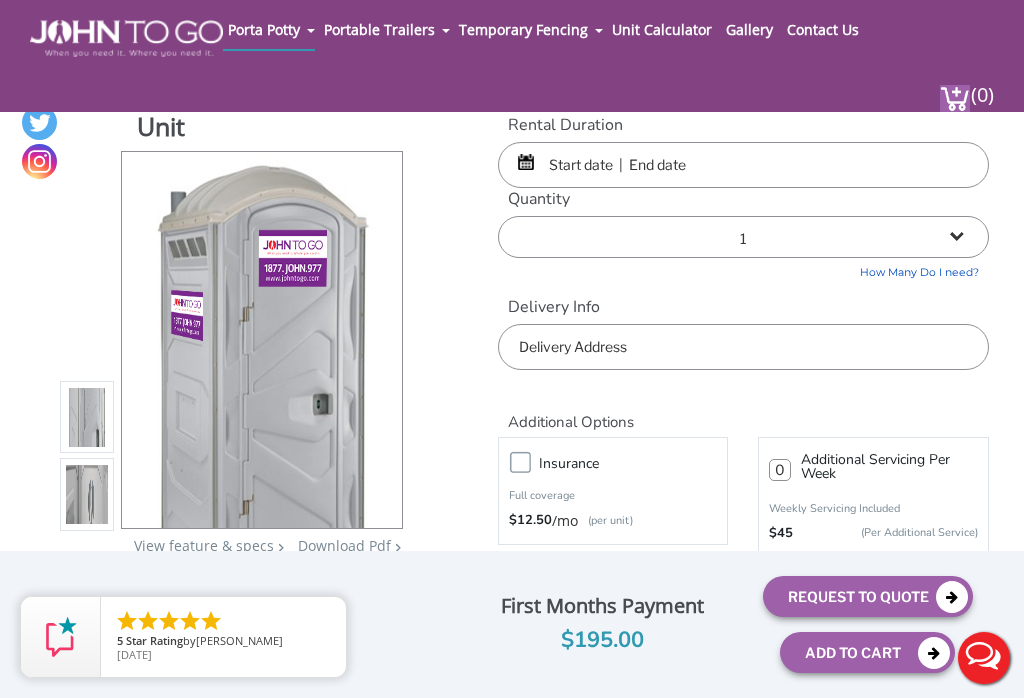 click at bounding box center [86, 500] 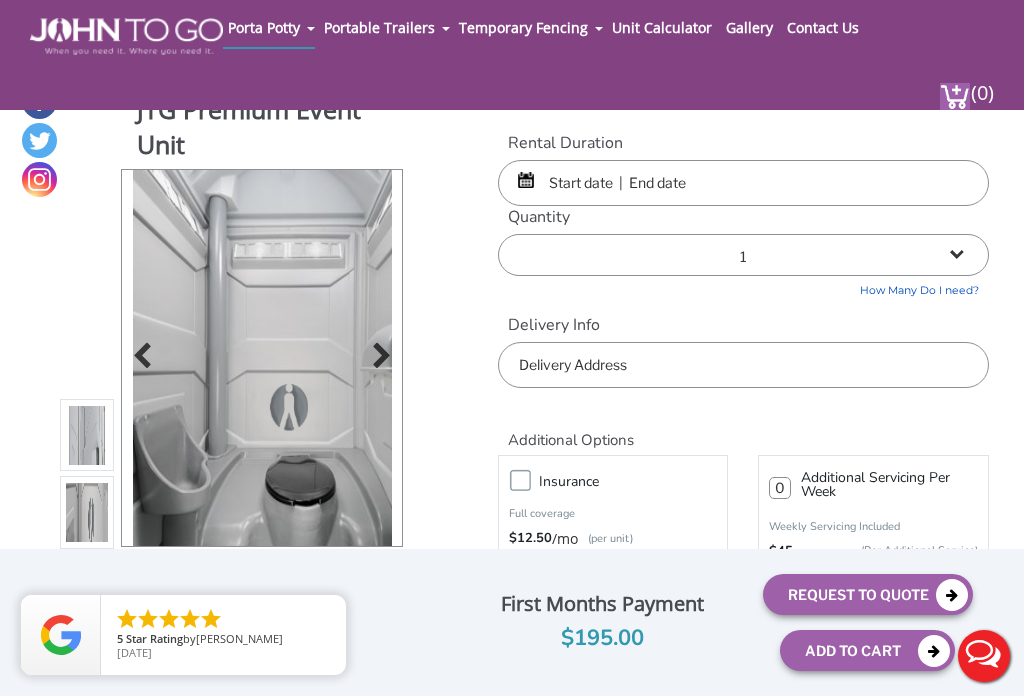 scroll, scrollTop: 0, scrollLeft: 0, axis: both 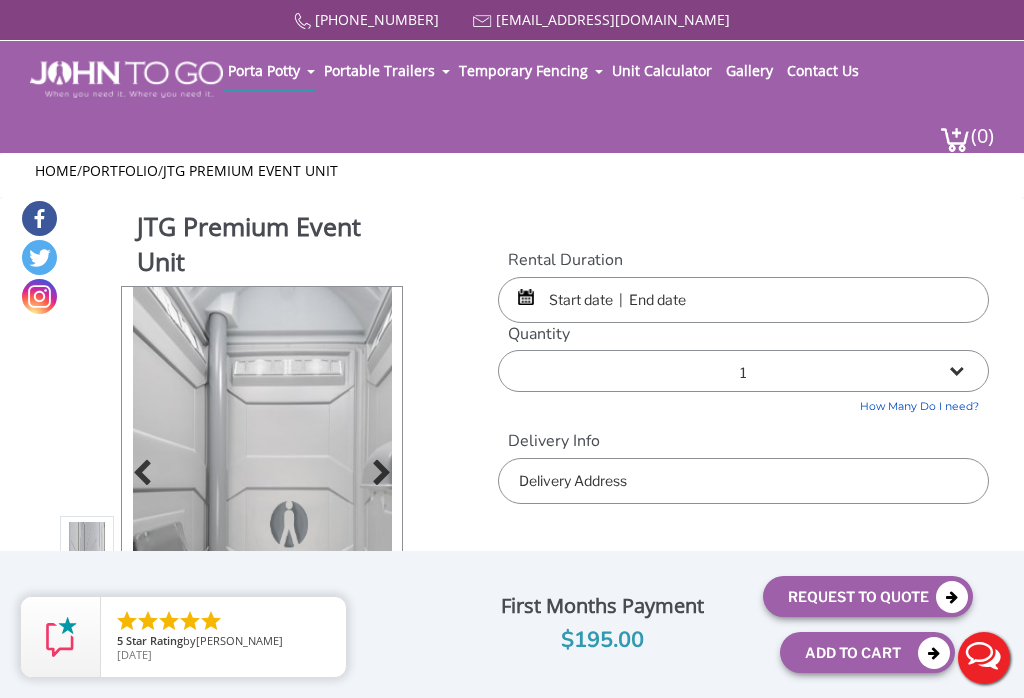 click at bounding box center (743, 300) 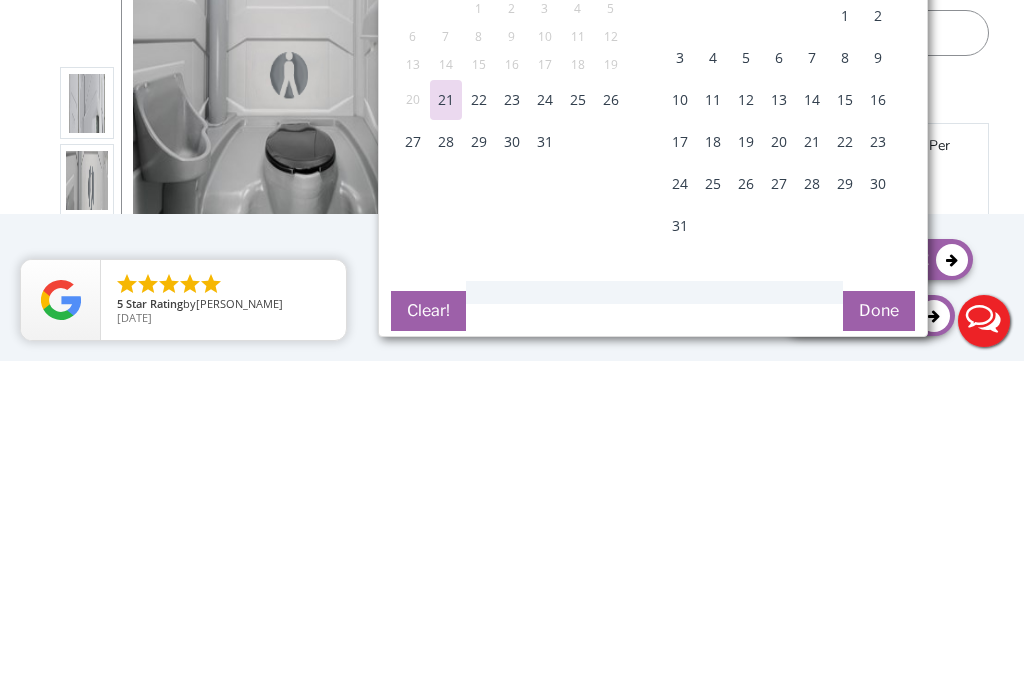 click on "27" at bounding box center [413, 479] 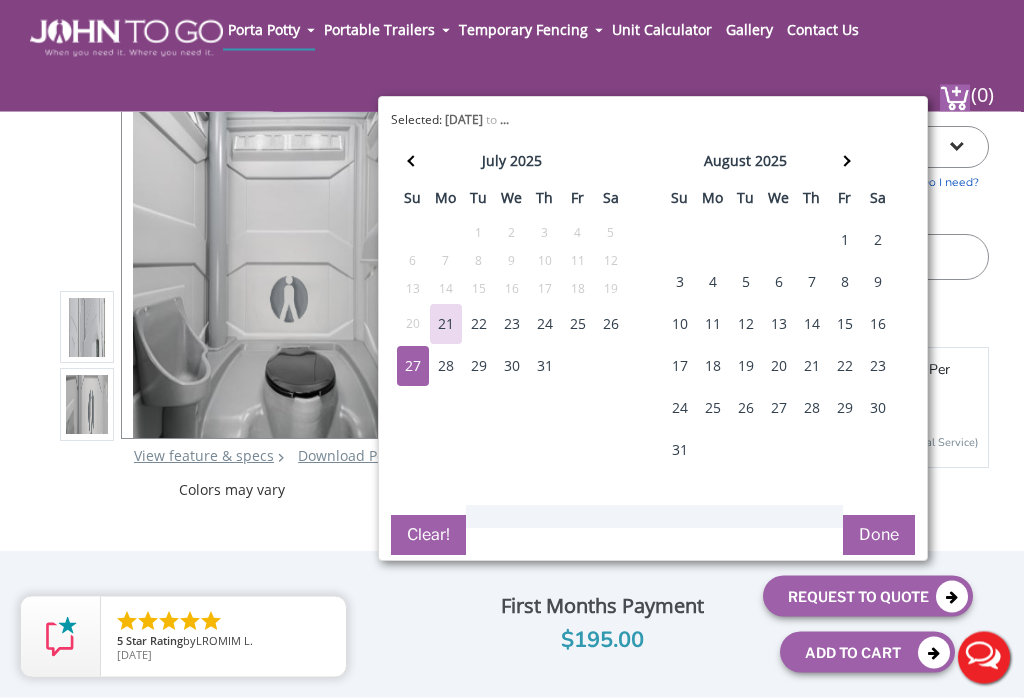 scroll, scrollTop: 113, scrollLeft: 0, axis: vertical 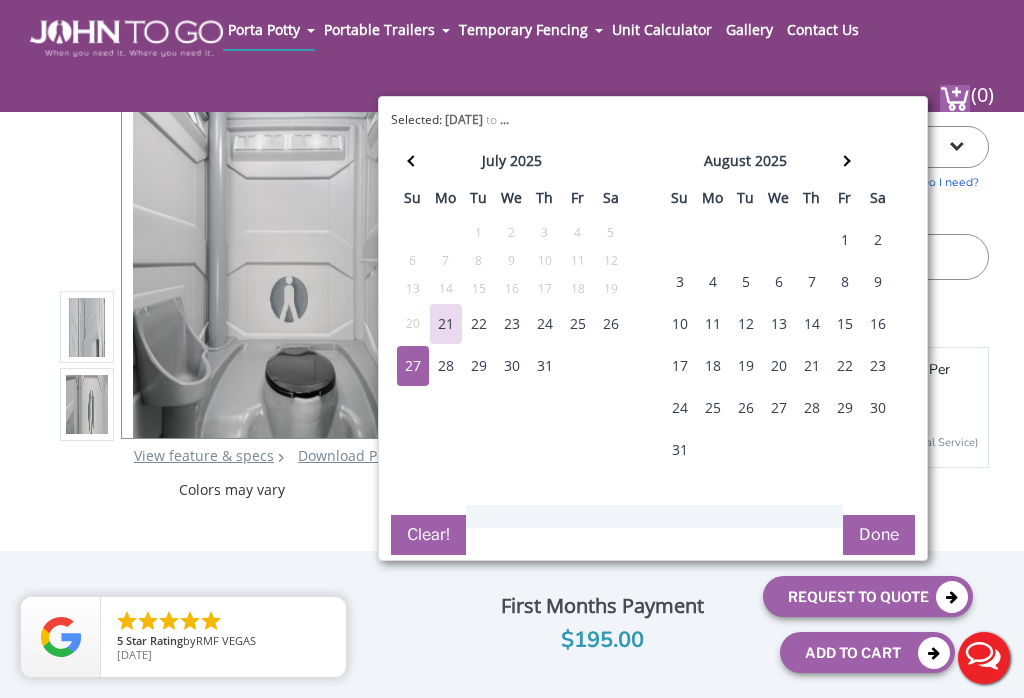 click on "27" at bounding box center (413, 366) 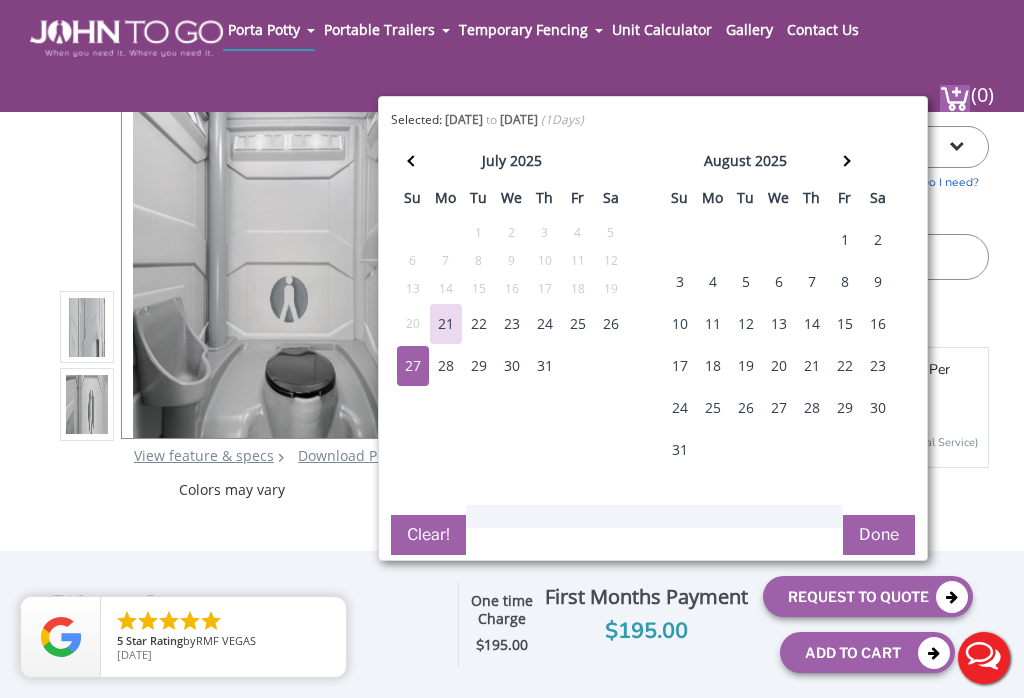 click on "28" at bounding box center [446, 366] 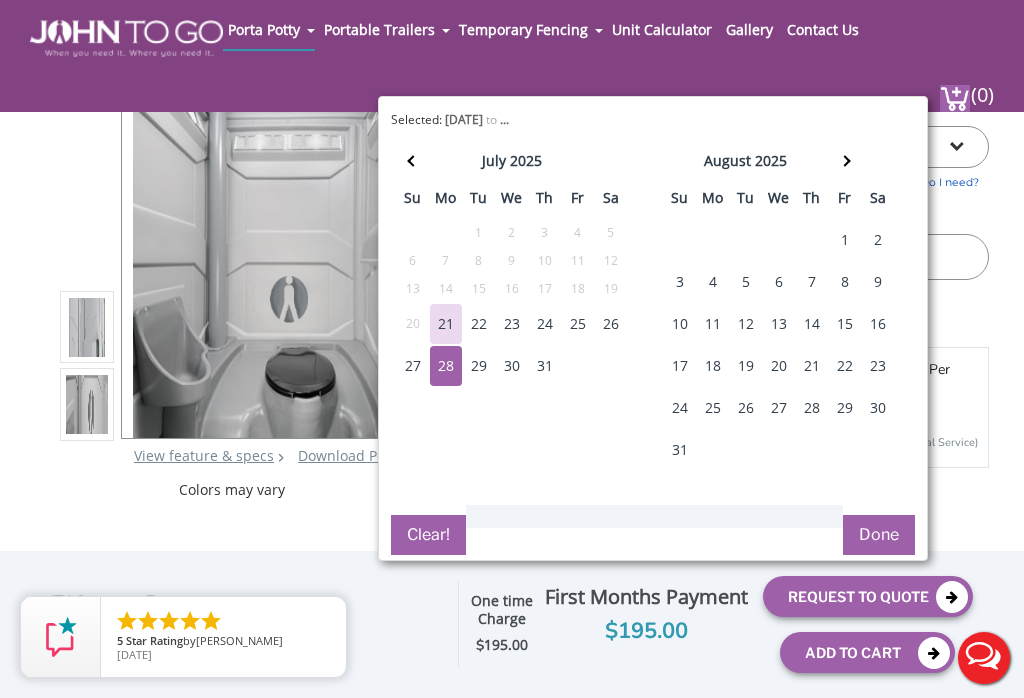 click on "Done" at bounding box center [879, 535] 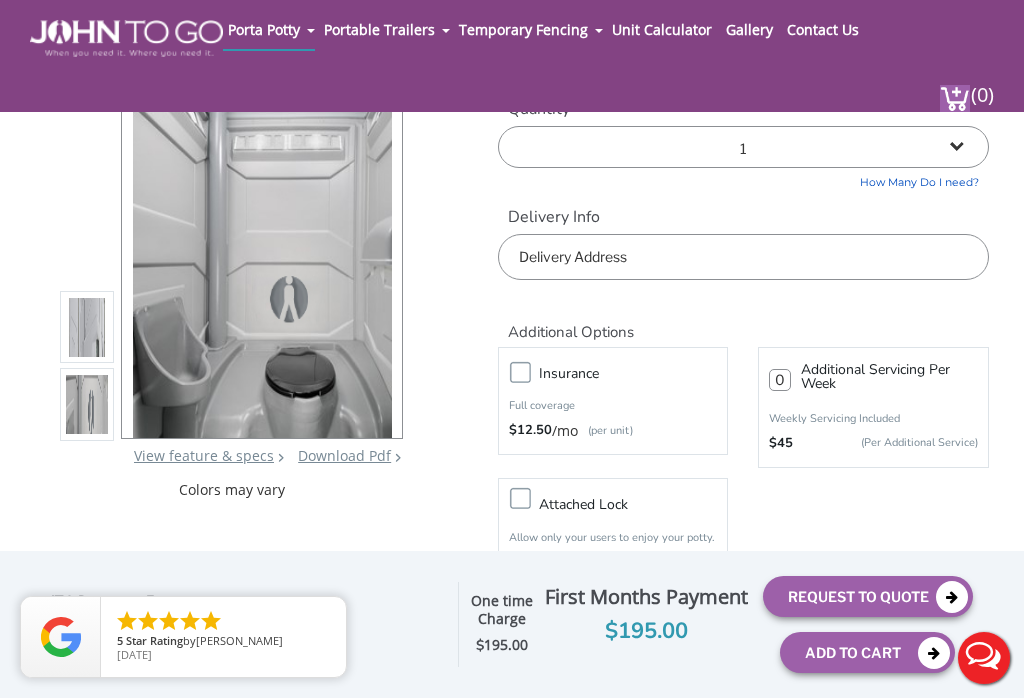 click at bounding box center [743, 257] 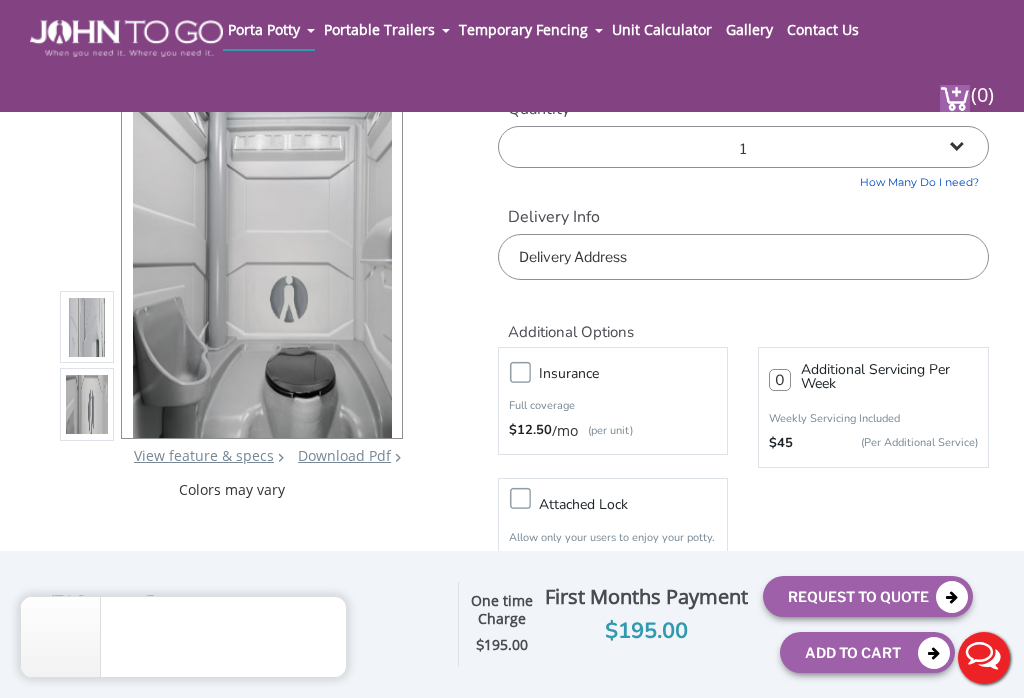 scroll, scrollTop: 112, scrollLeft: 0, axis: vertical 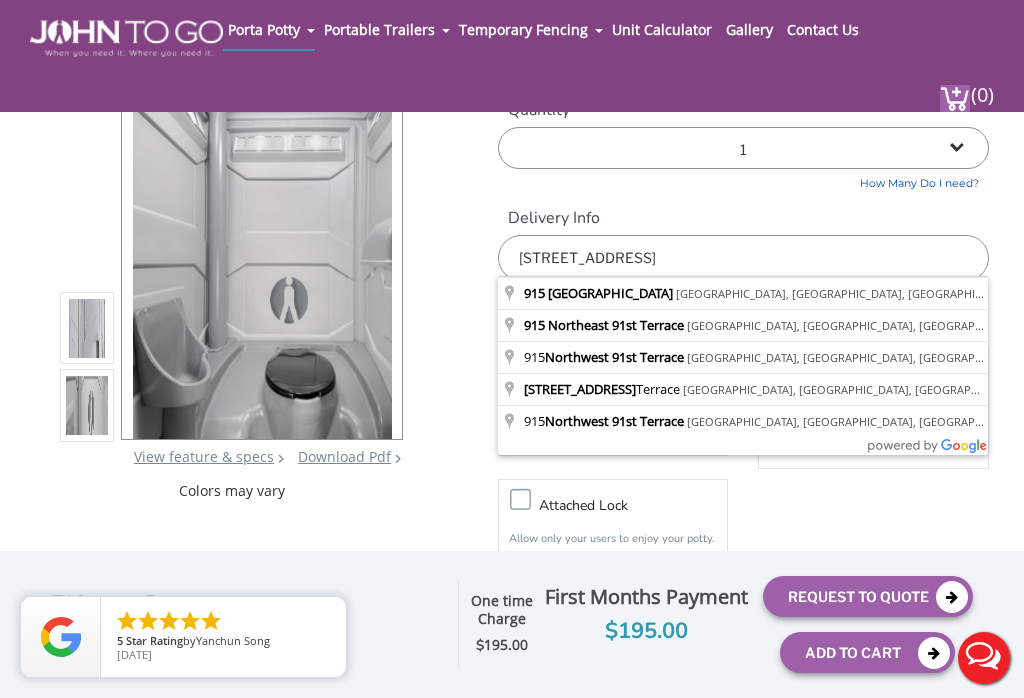 type on "[STREET_ADDRESS]" 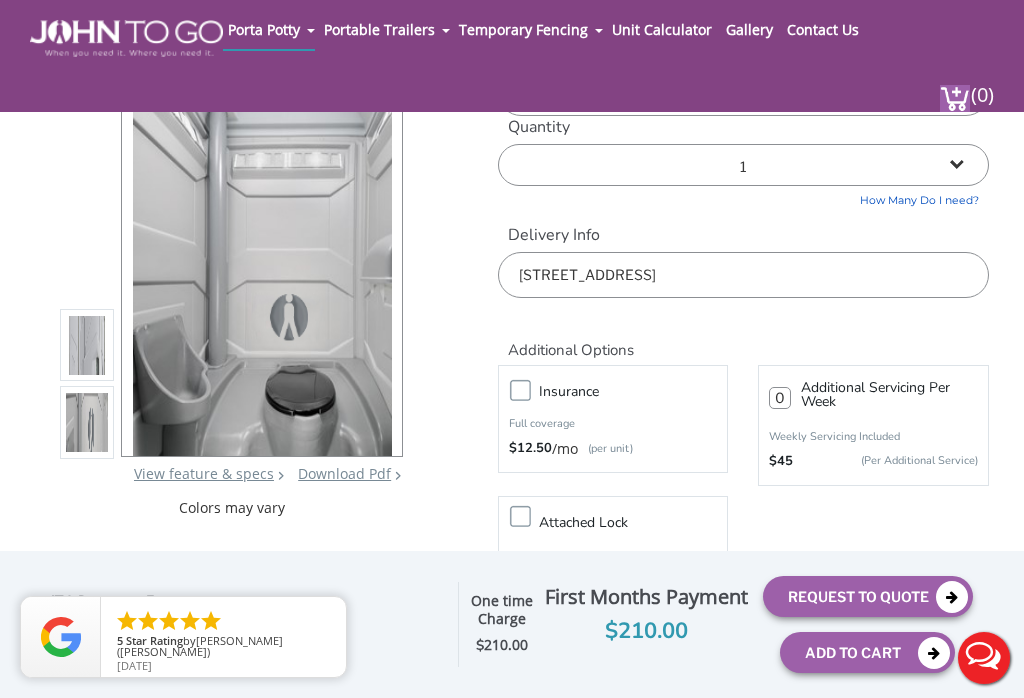 scroll, scrollTop: 0, scrollLeft: 0, axis: both 